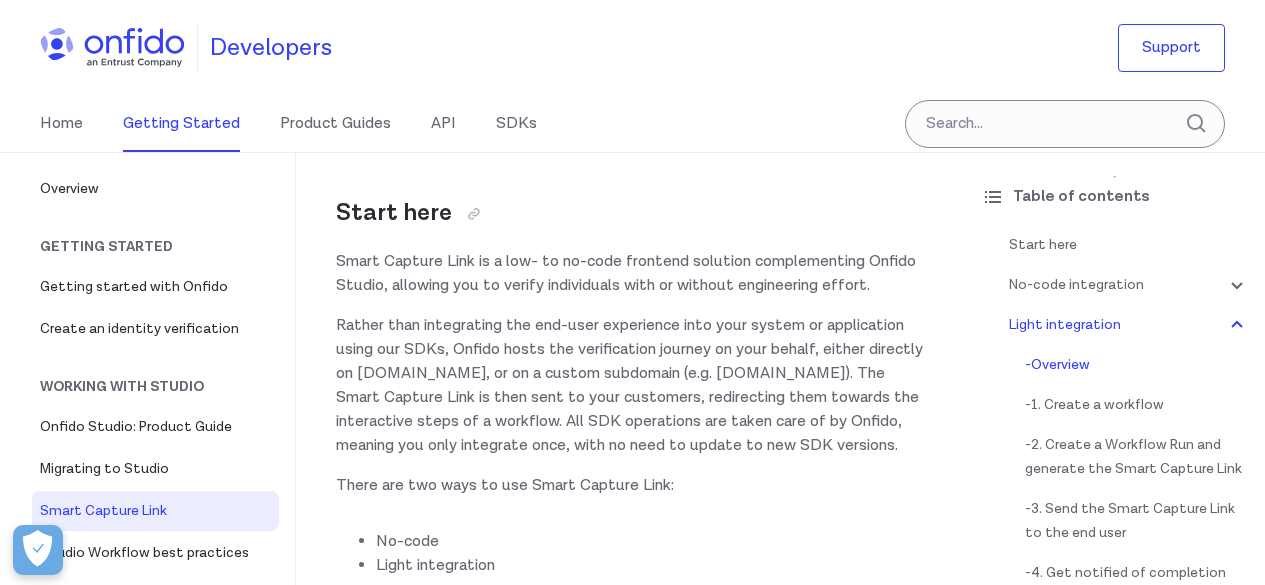 scroll, scrollTop: 2748, scrollLeft: 0, axis: vertical 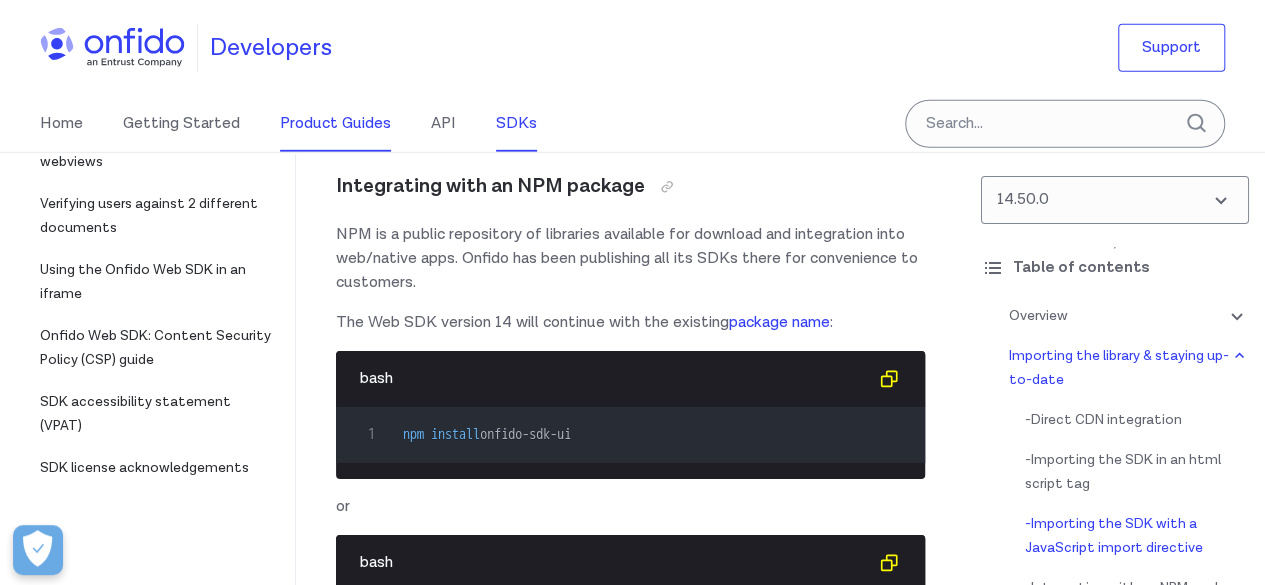 click on "Product Guides" at bounding box center (335, 124) 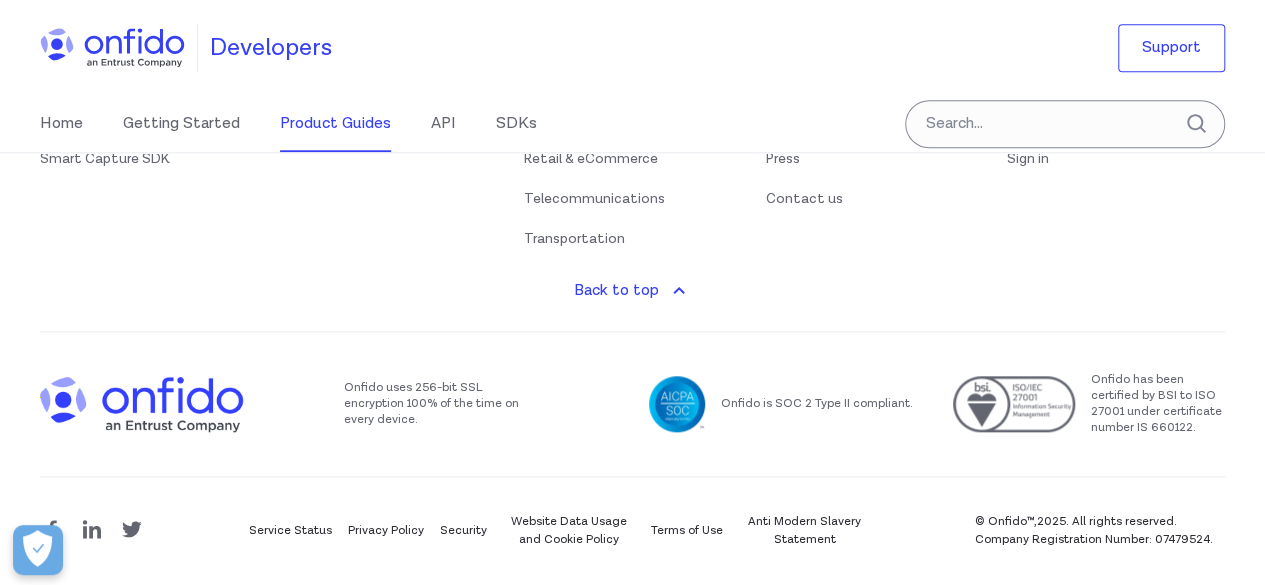 scroll, scrollTop: 0, scrollLeft: 0, axis: both 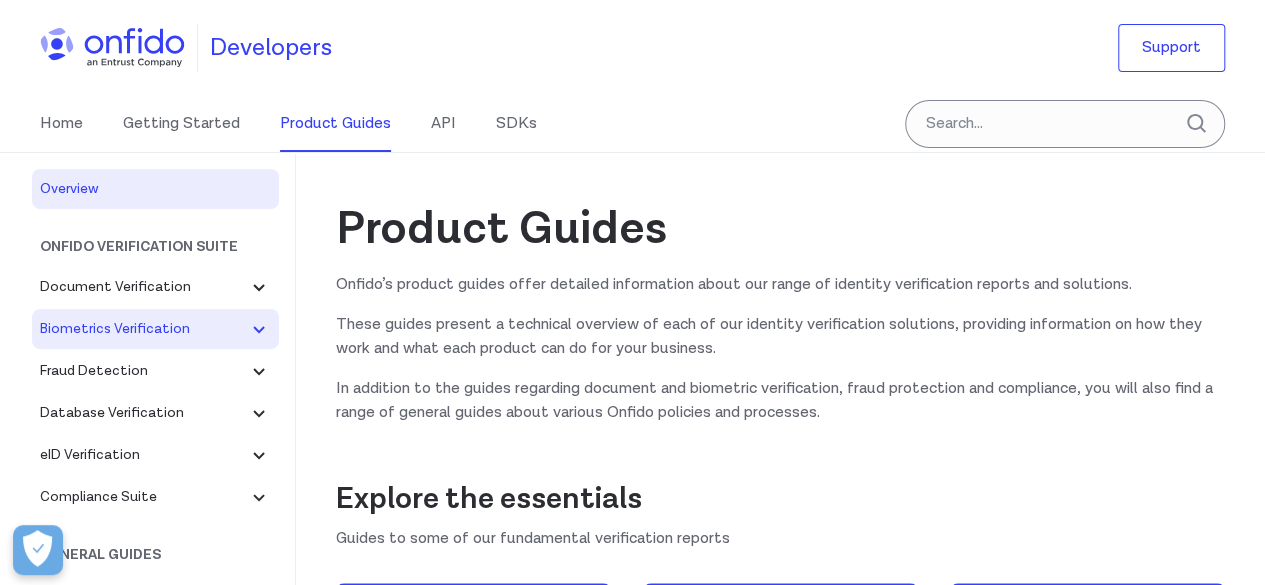 click 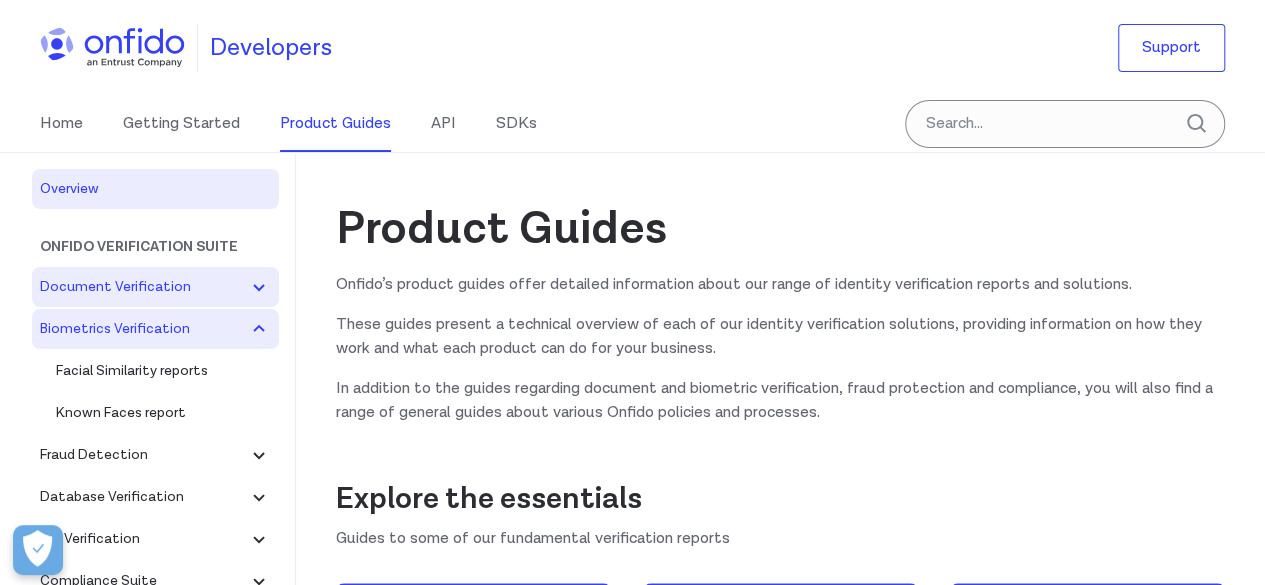 click 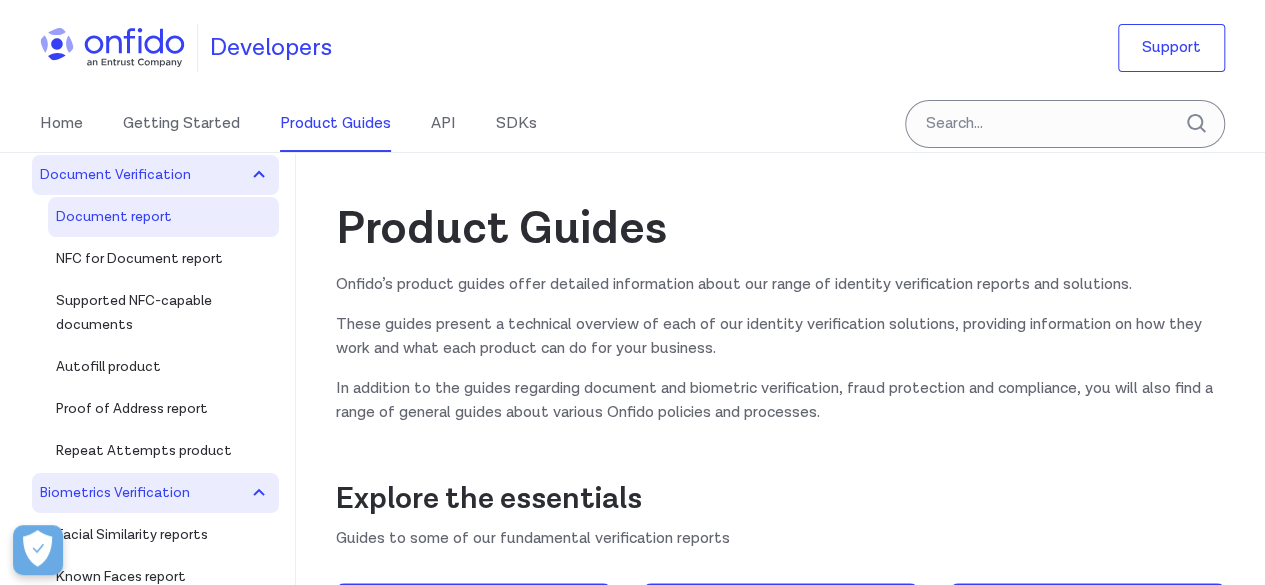 scroll, scrollTop: 0, scrollLeft: 0, axis: both 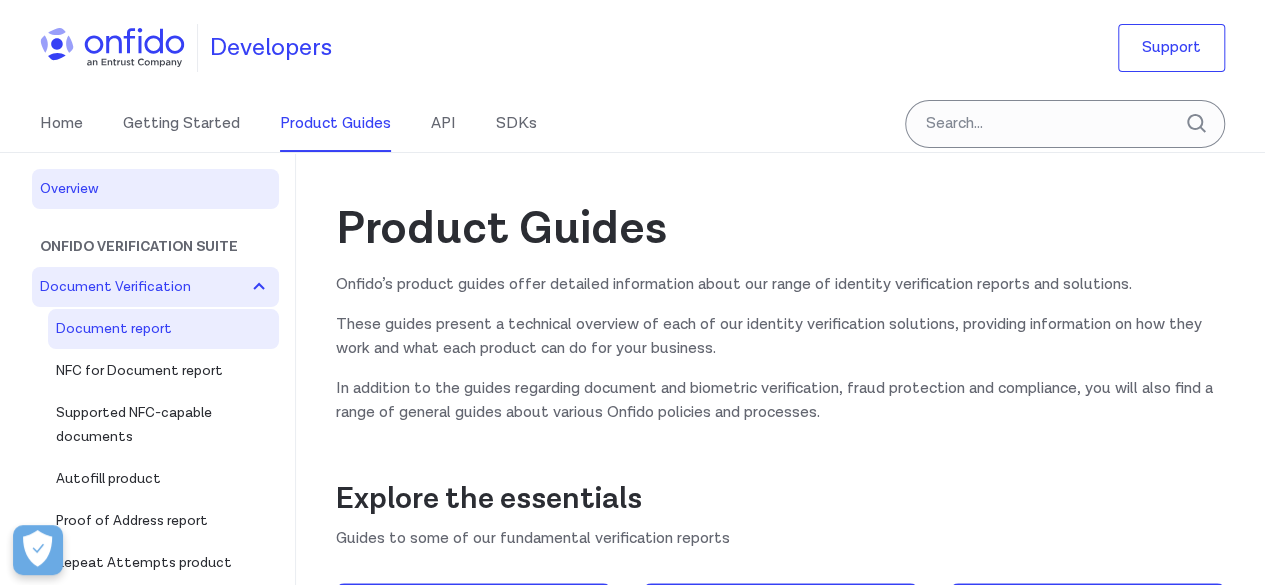 click on "Document report" at bounding box center (163, 329) 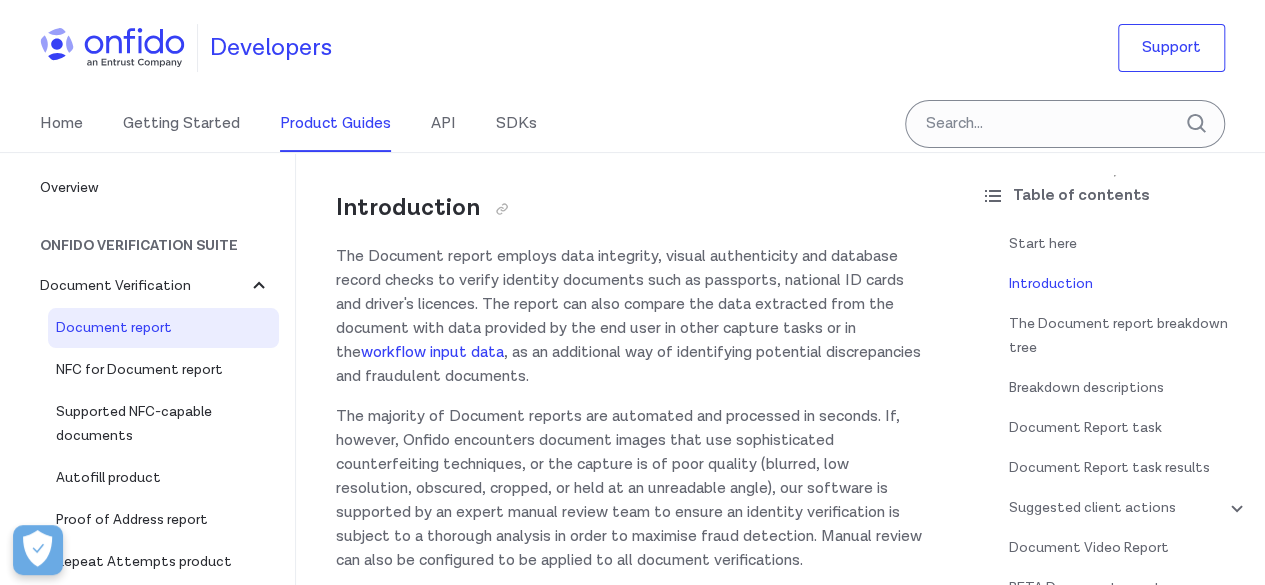 scroll, scrollTop: 200, scrollLeft: 0, axis: vertical 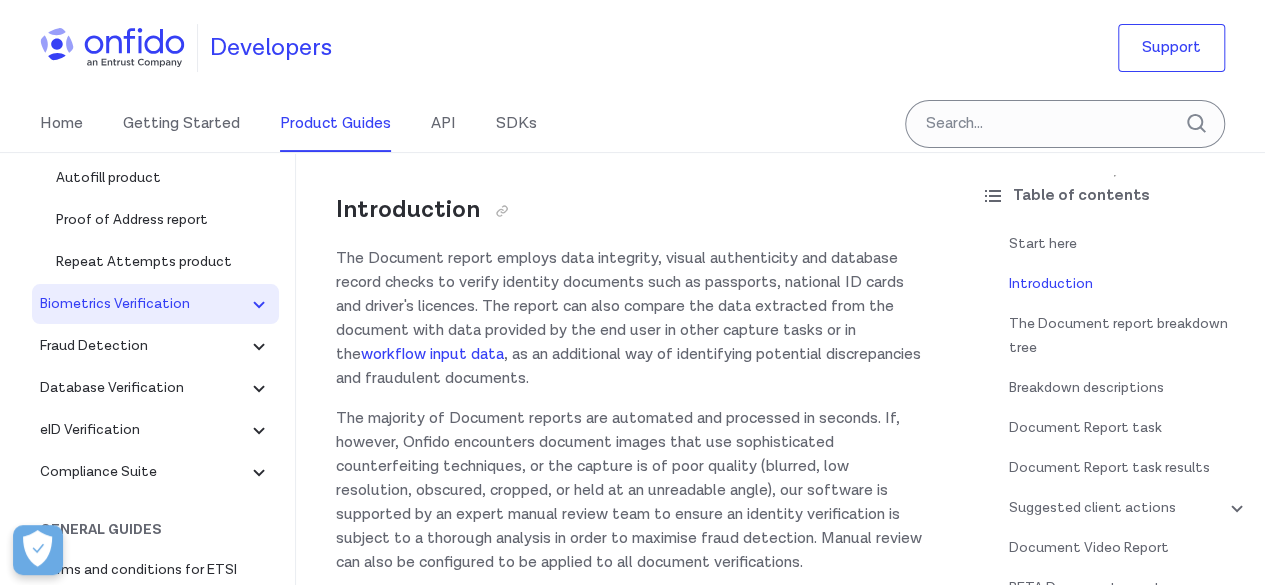 click on "Biometrics Verification" at bounding box center [143, 304] 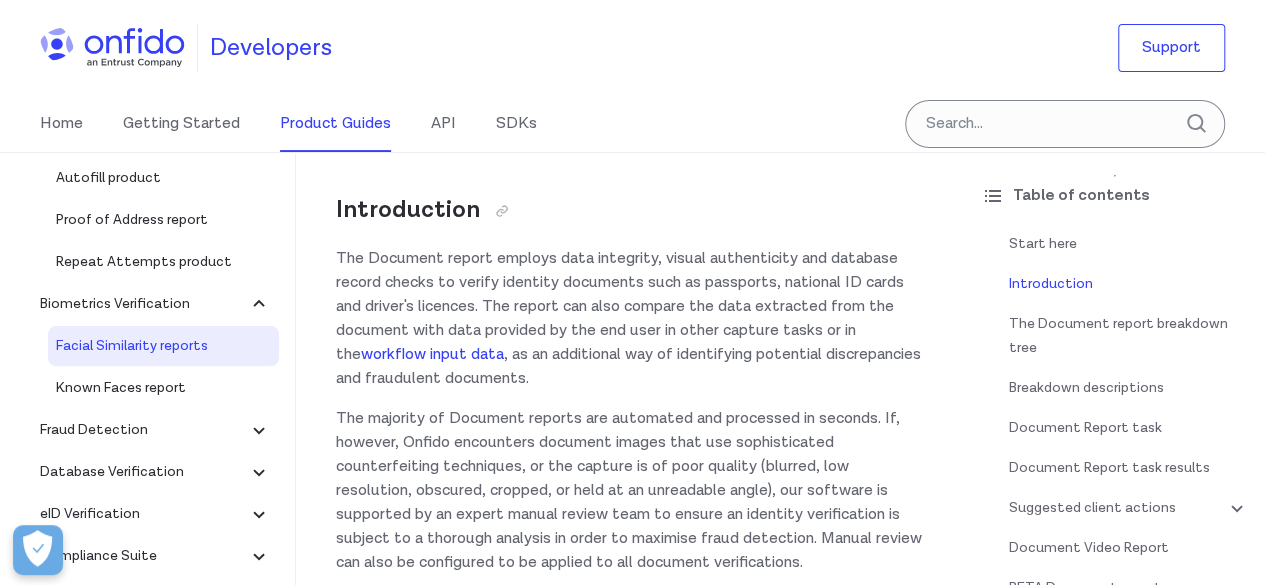 click on "Facial Similarity reports" at bounding box center (163, 346) 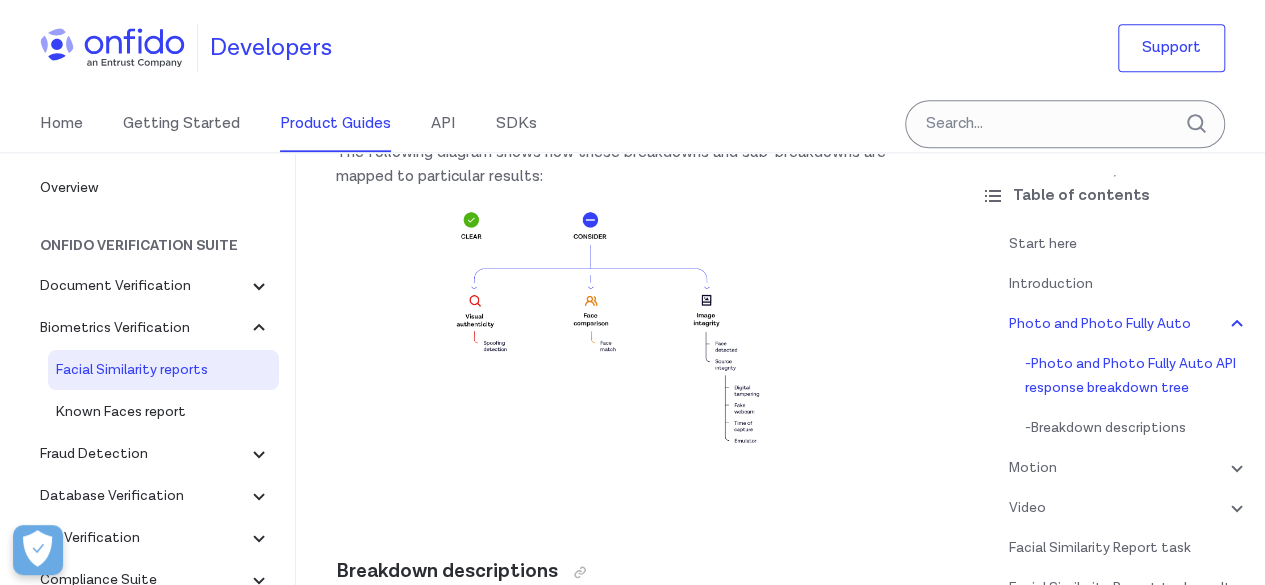 scroll, scrollTop: 1300, scrollLeft: 0, axis: vertical 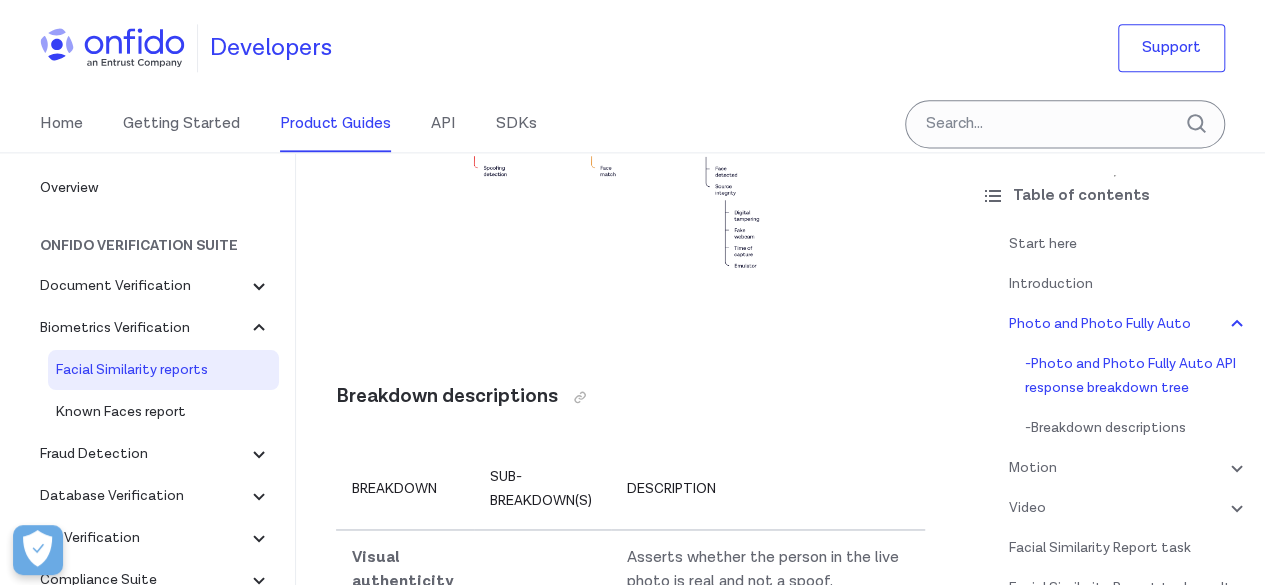 click at bounding box center [630, 183] 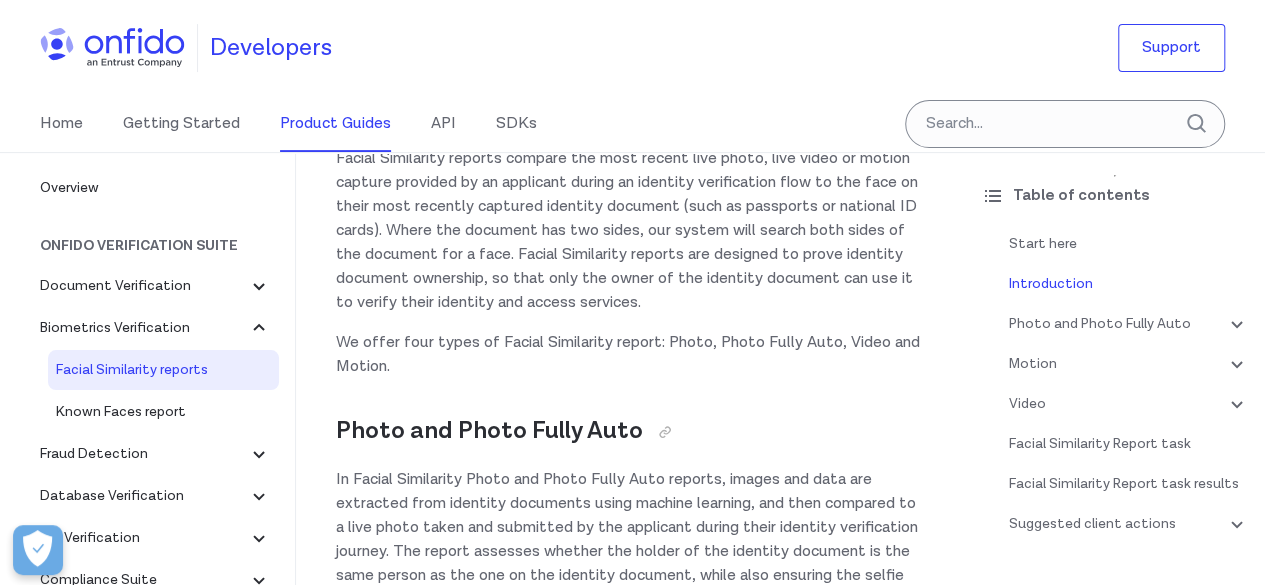 scroll, scrollTop: 0, scrollLeft: 0, axis: both 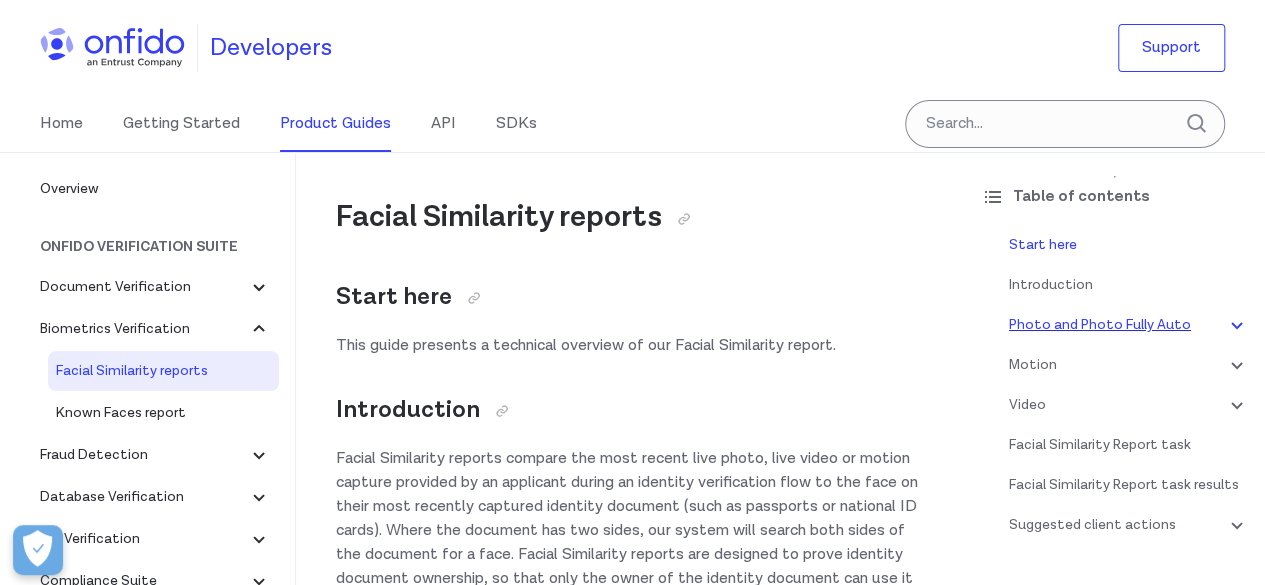 click 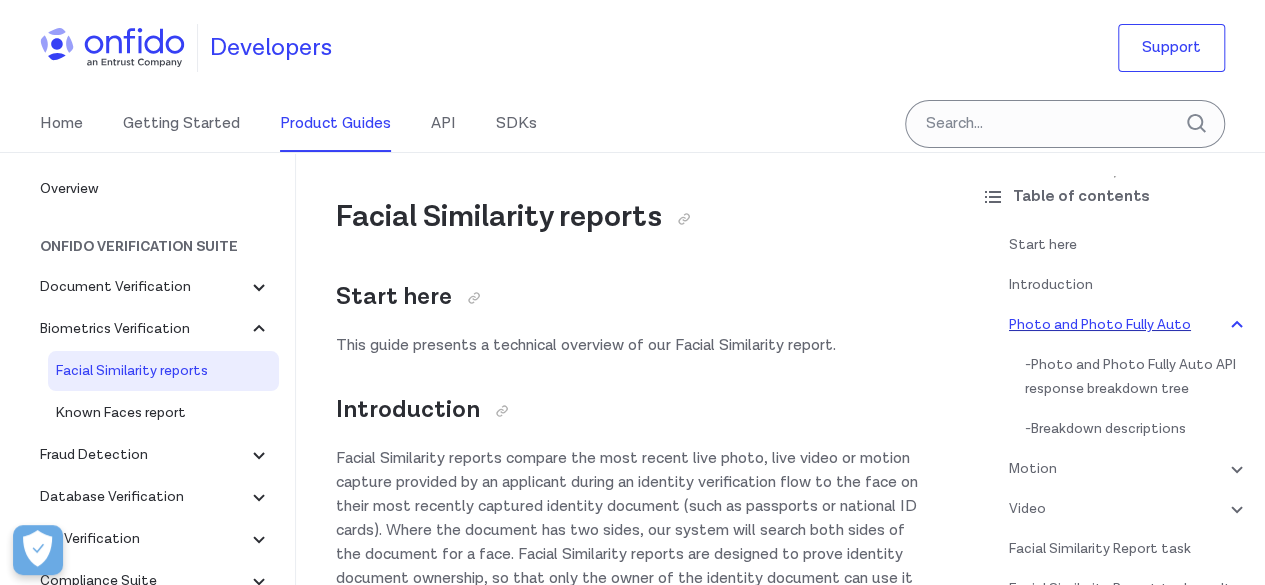 scroll, scrollTop: 498, scrollLeft: 0, axis: vertical 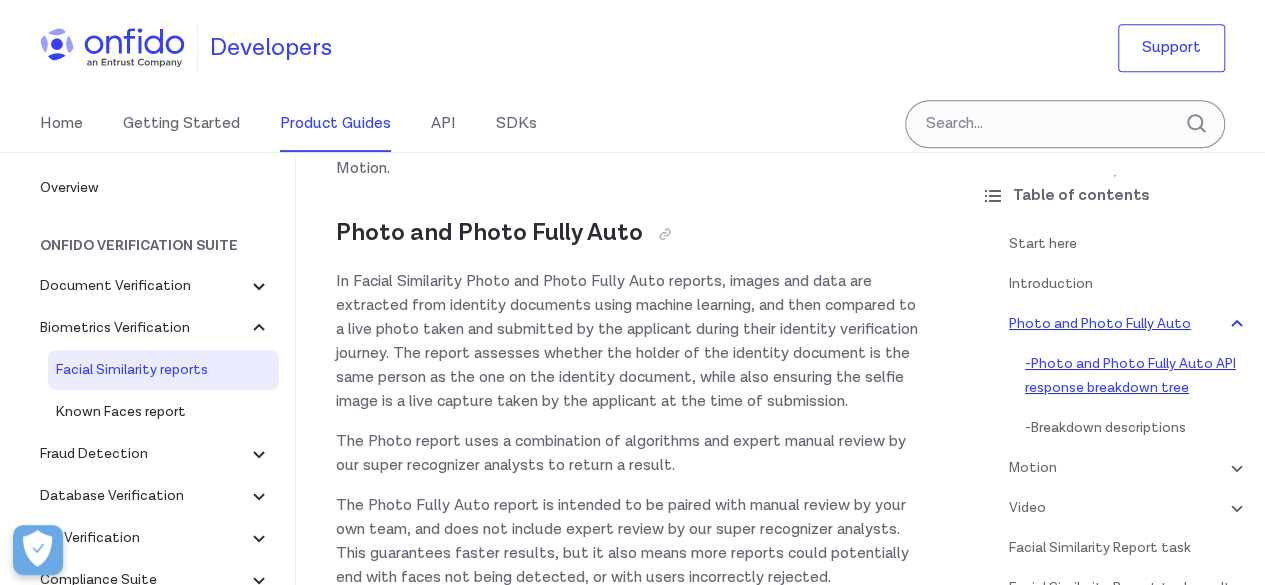 click on "-  Photo and Photo Fully Auto API response breakdown tree" at bounding box center [1137, 376] 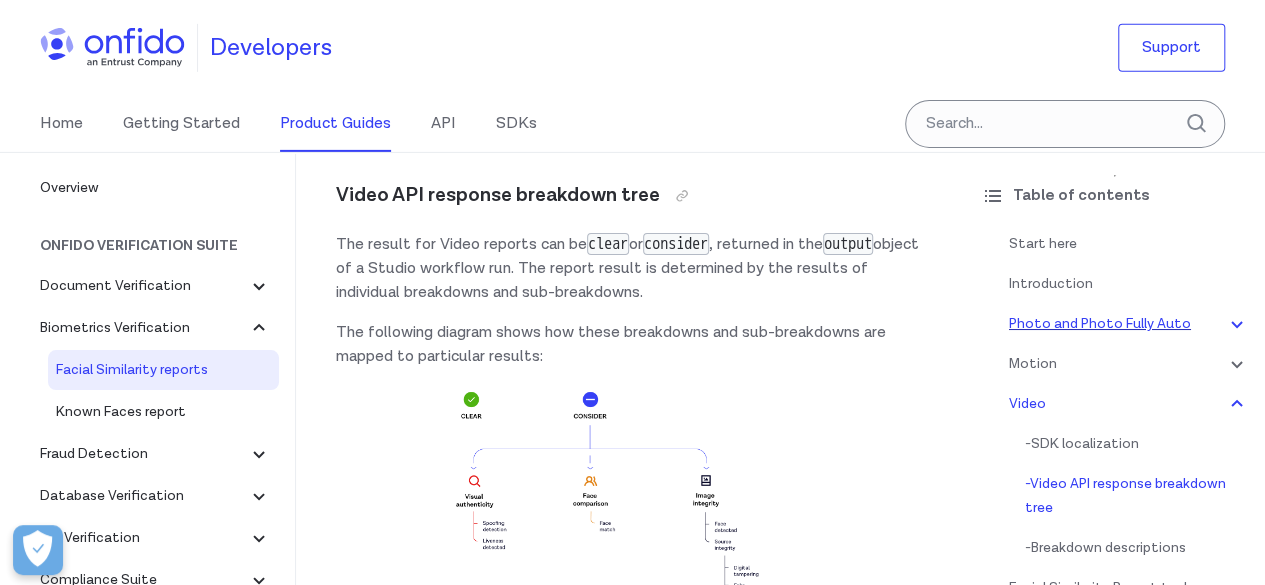 scroll, scrollTop: 7230, scrollLeft: 0, axis: vertical 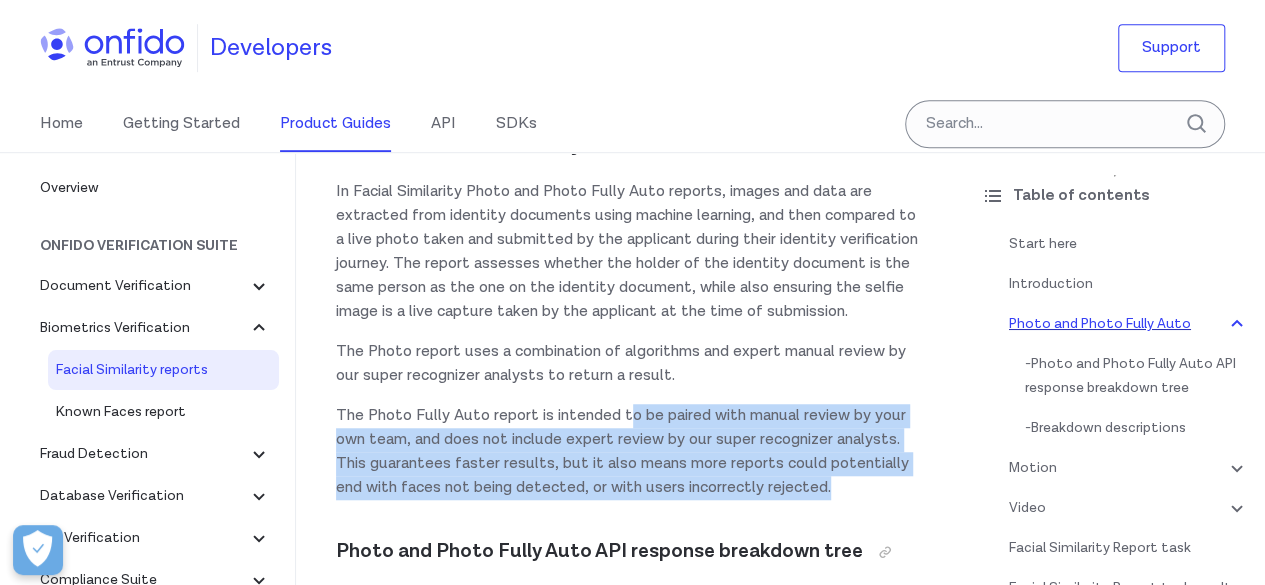 drag, startPoint x: 663, startPoint y: 439, endPoint x: 859, endPoint y: 523, distance: 213.24165 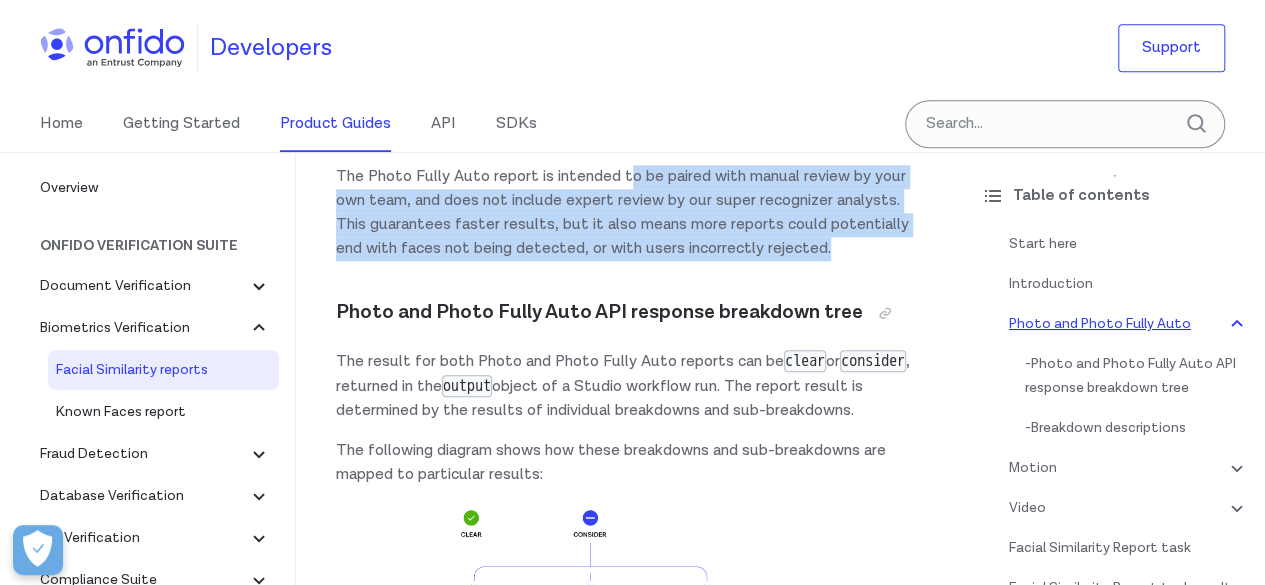 scroll, scrollTop: 1088, scrollLeft: 0, axis: vertical 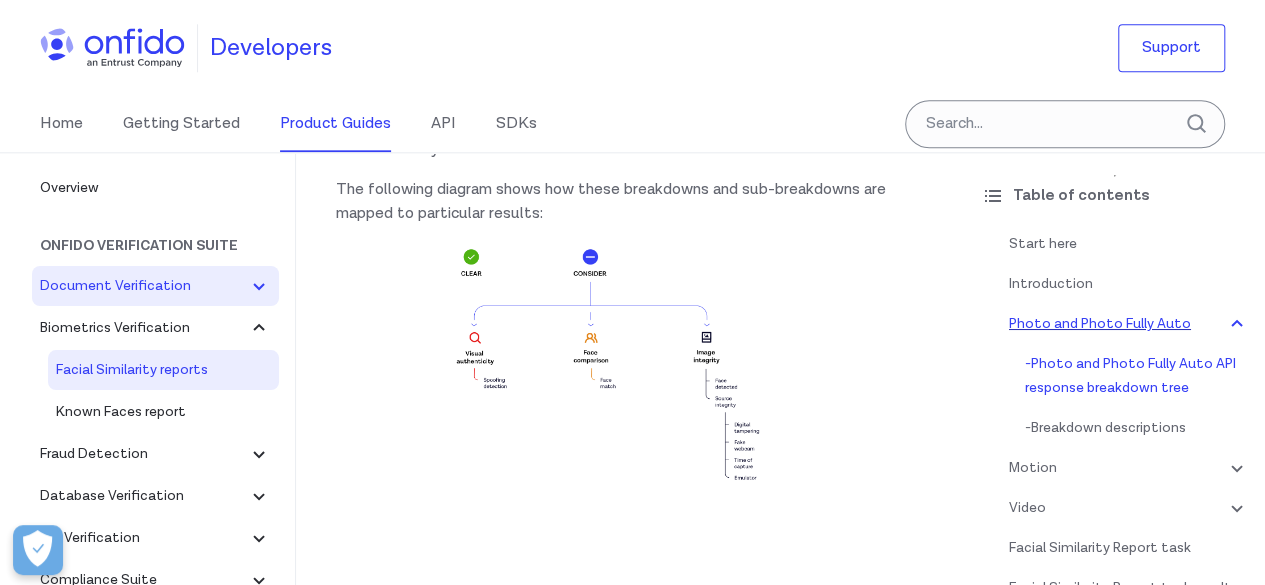 click on "Document Verification" at bounding box center [143, 286] 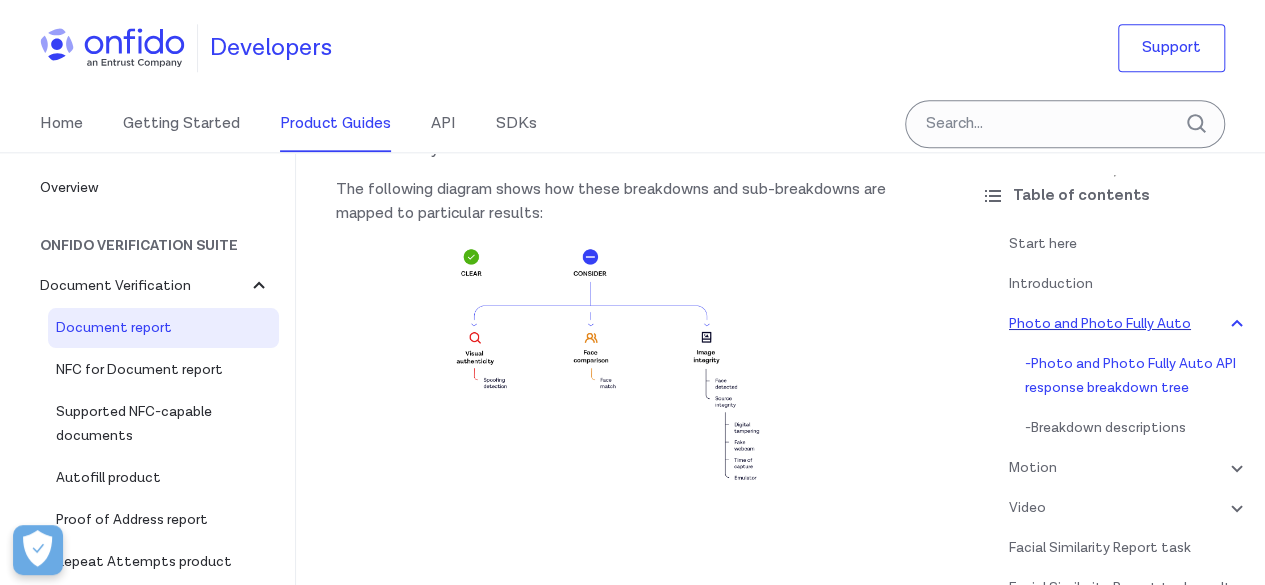 click on "Document report" at bounding box center (163, 328) 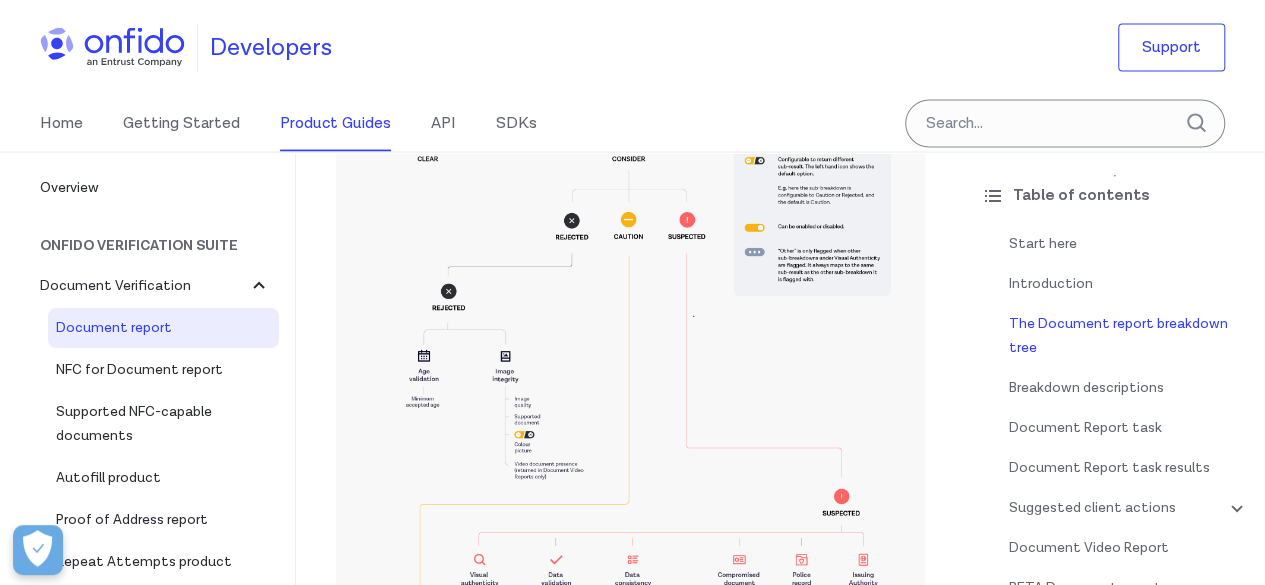 scroll, scrollTop: 1900, scrollLeft: 0, axis: vertical 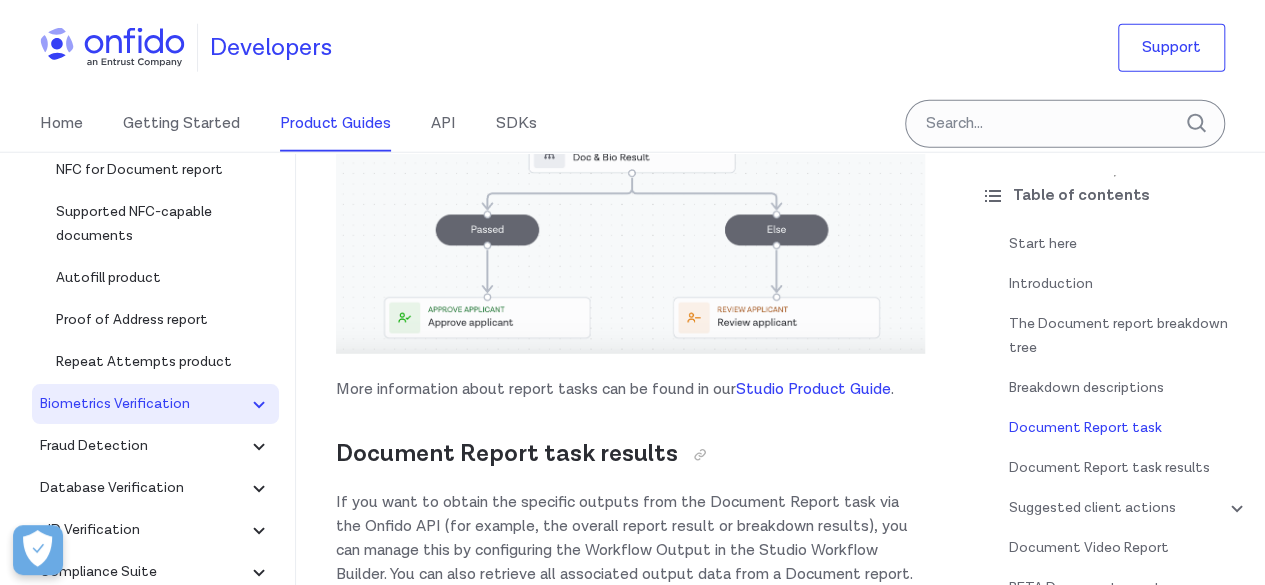 click on "Biometrics Verification" at bounding box center (143, 404) 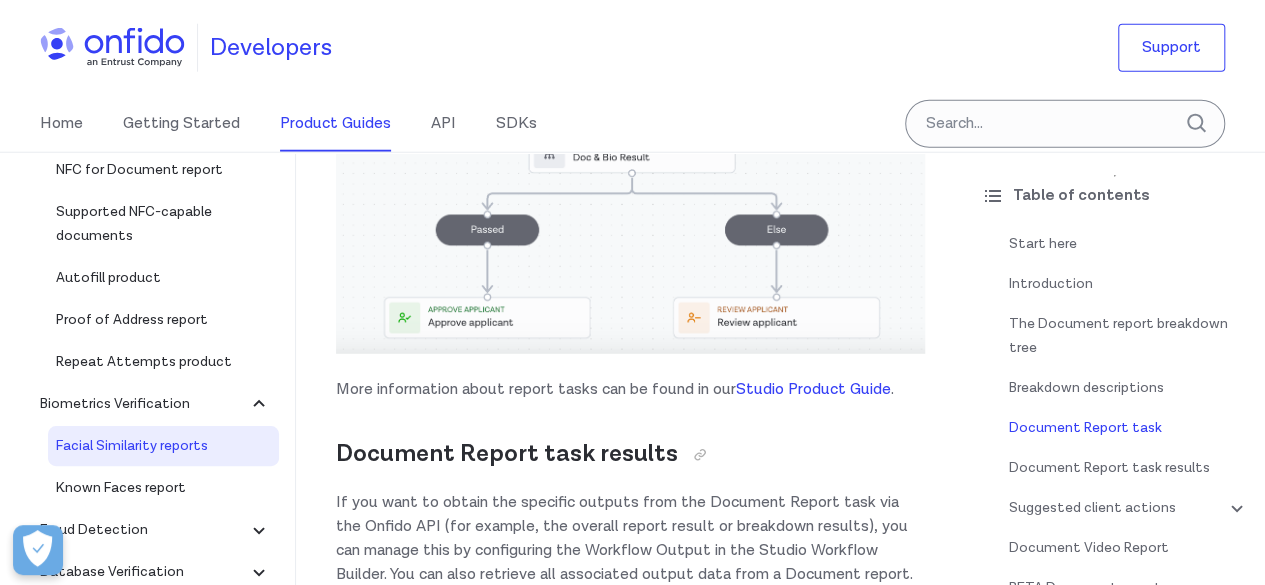 click on "Facial Similarity reports" at bounding box center (163, 446) 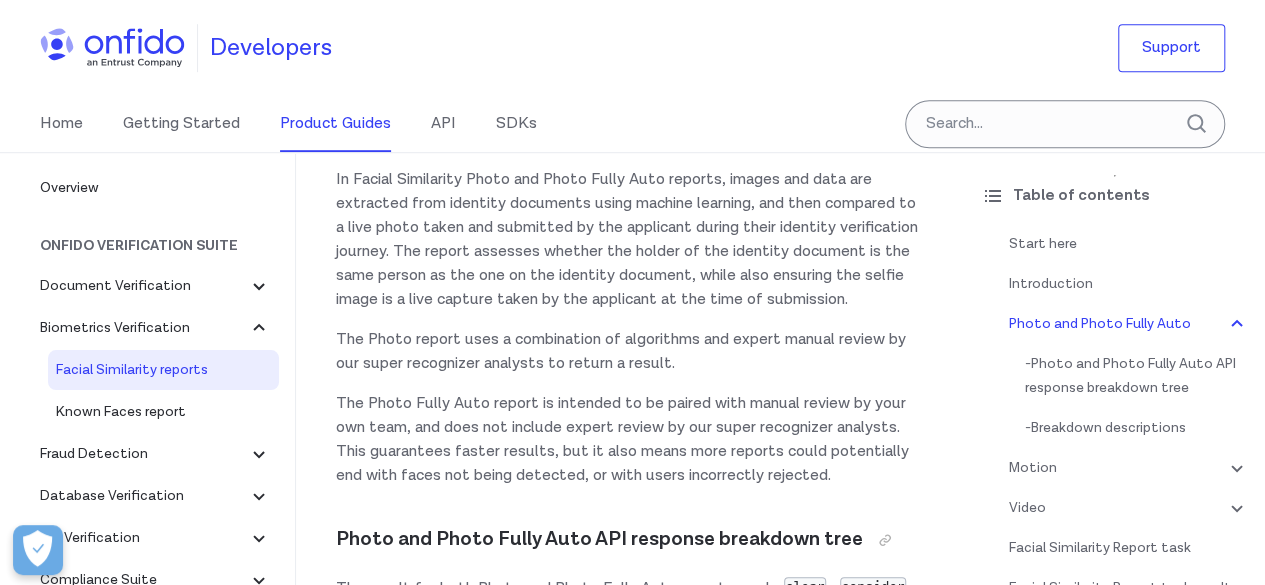 scroll, scrollTop: 1200, scrollLeft: 0, axis: vertical 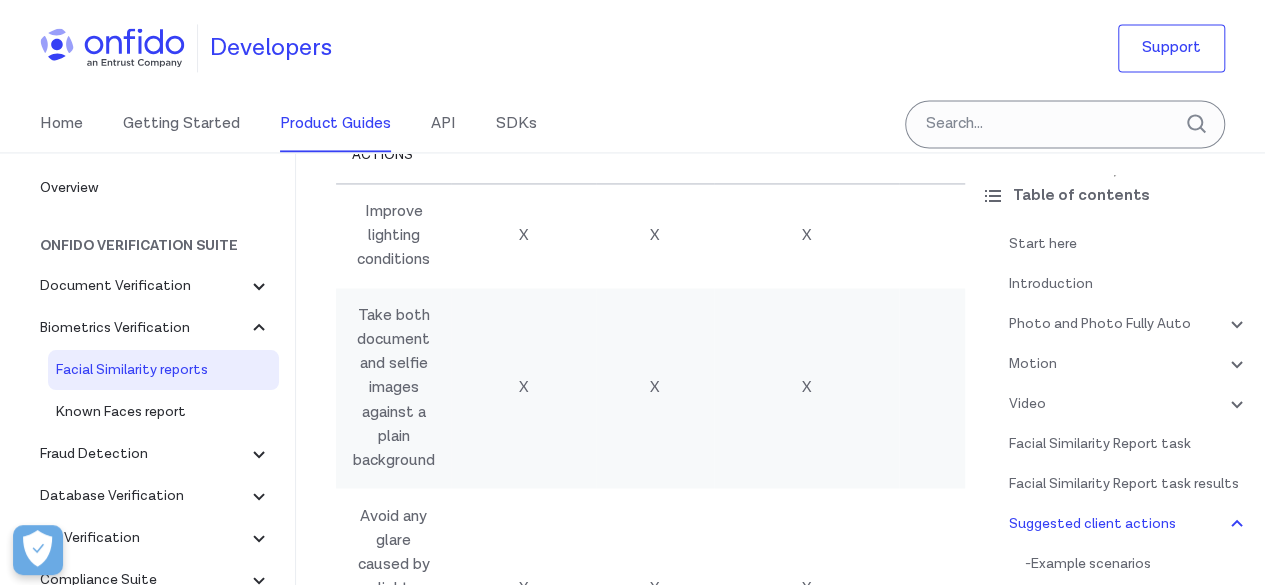 drag, startPoint x: 628, startPoint y: 223, endPoint x: 415, endPoint y: 255, distance: 215.39035 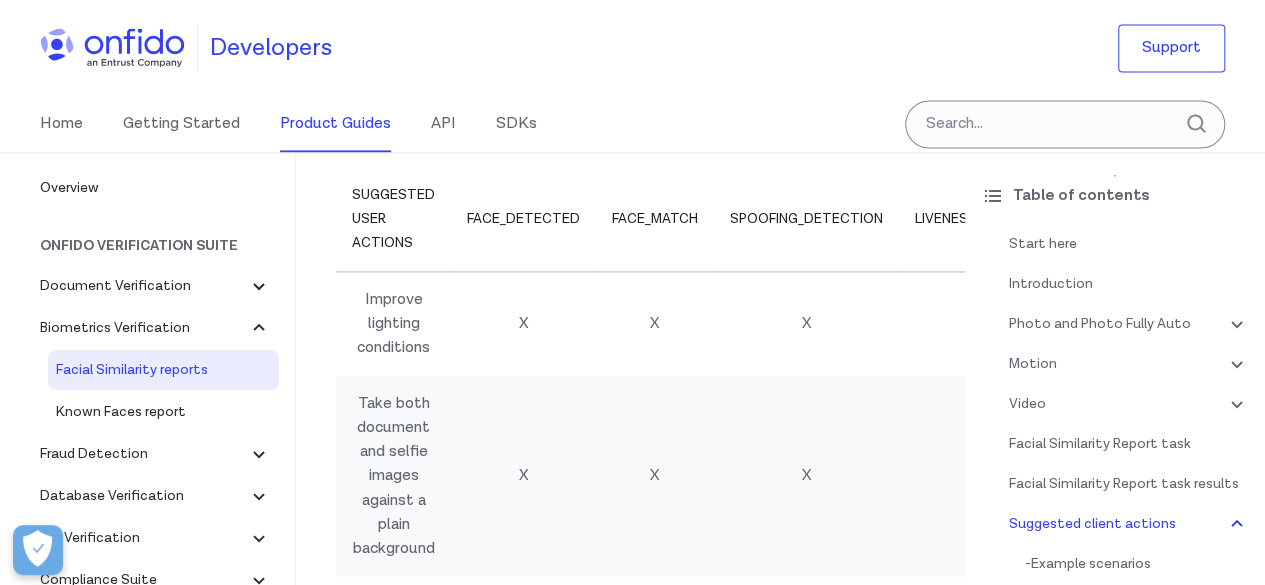 scroll, scrollTop: 12676, scrollLeft: 0, axis: vertical 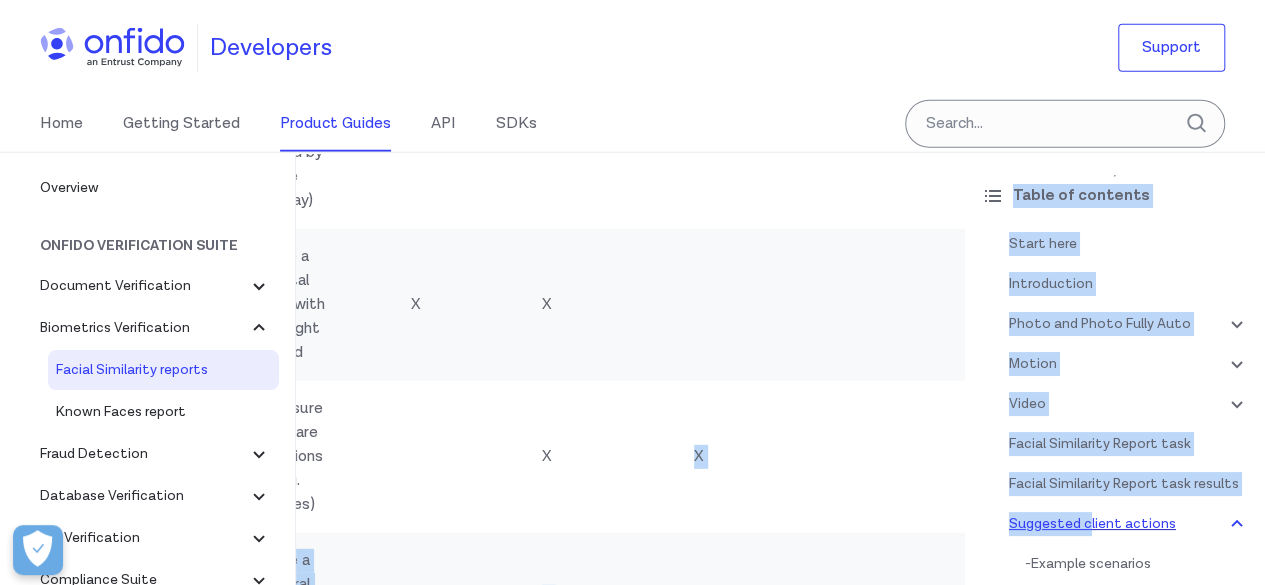drag, startPoint x: 1015, startPoint y: 515, endPoint x: 1086, endPoint y: 517, distance: 71.02816 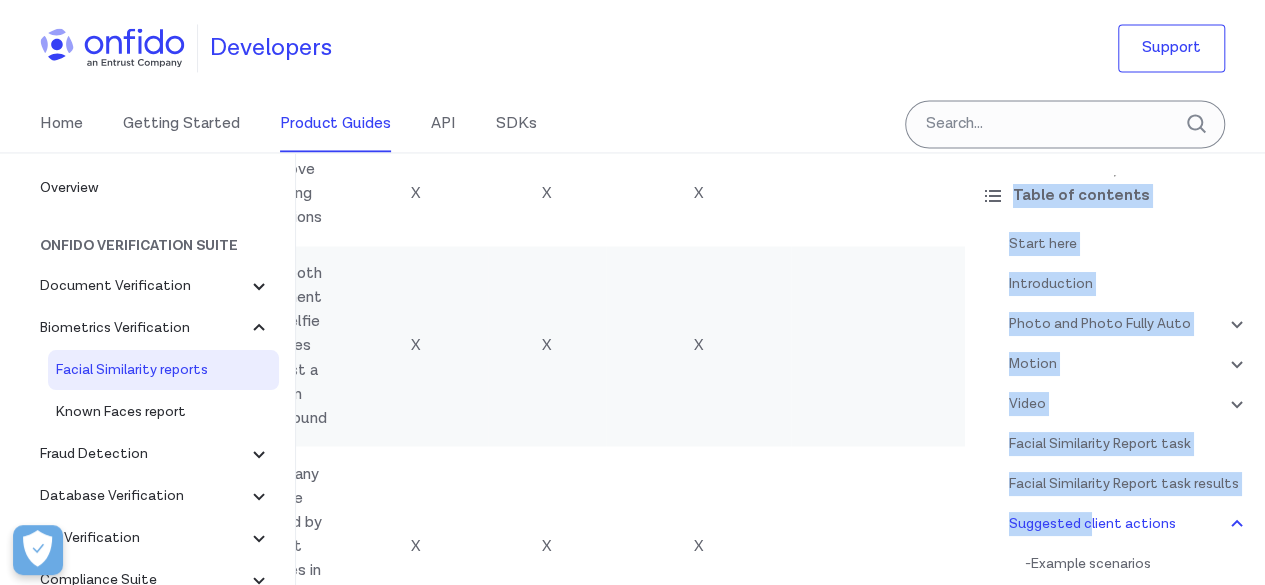 scroll, scrollTop: 12723, scrollLeft: 0, axis: vertical 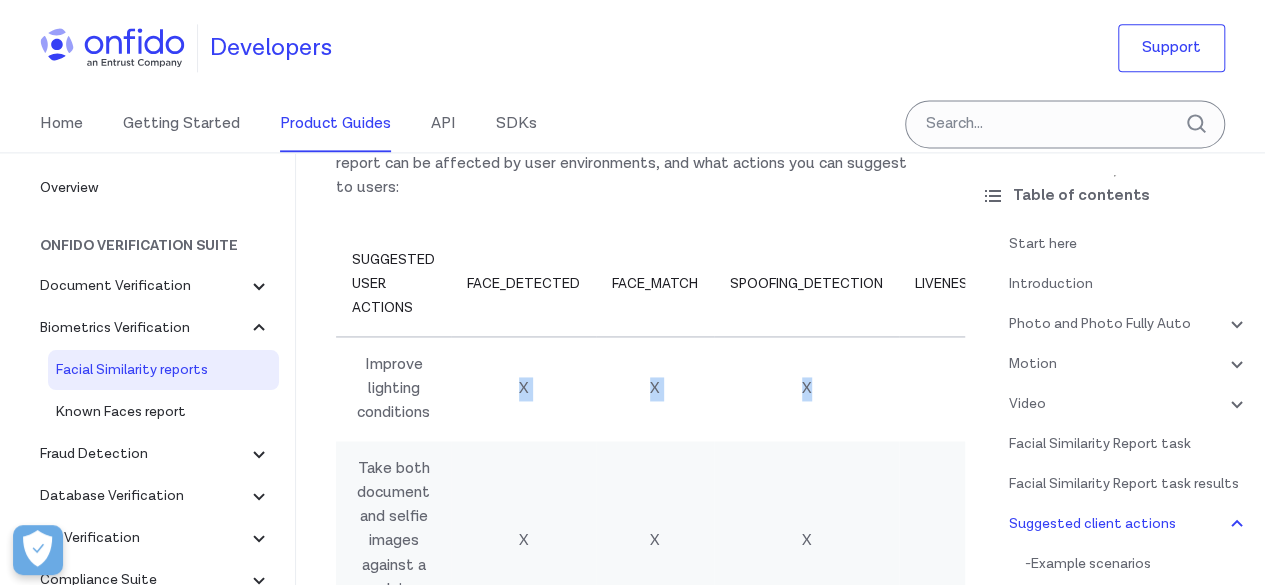 drag, startPoint x: 784, startPoint y: 463, endPoint x: 473, endPoint y: 456, distance: 311.07877 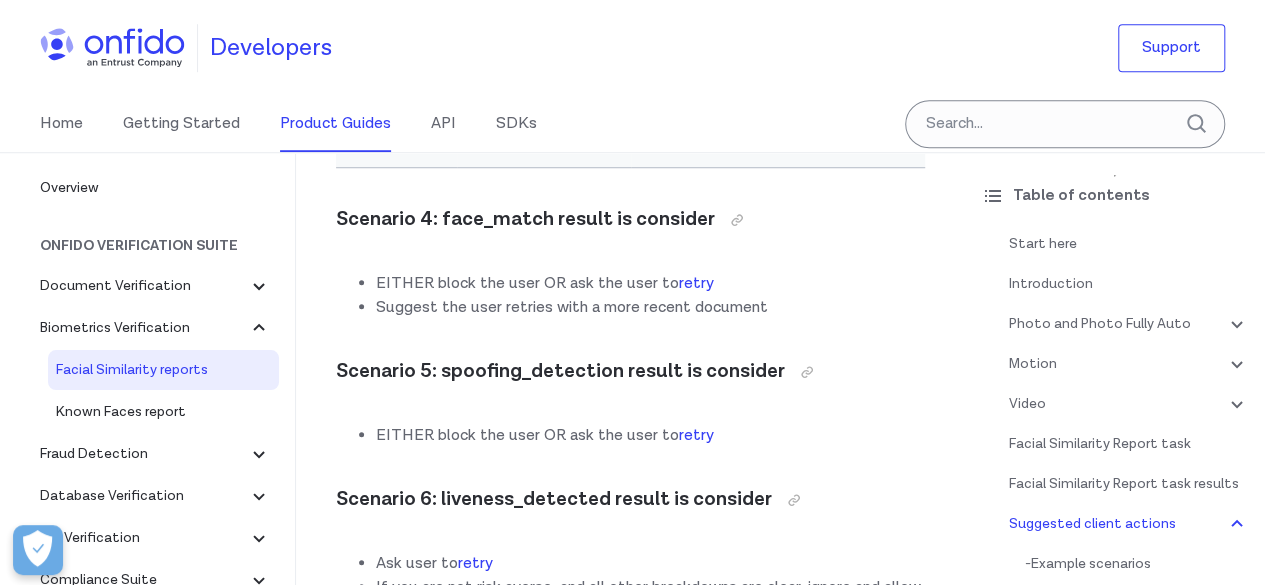scroll, scrollTop: 12123, scrollLeft: 0, axis: vertical 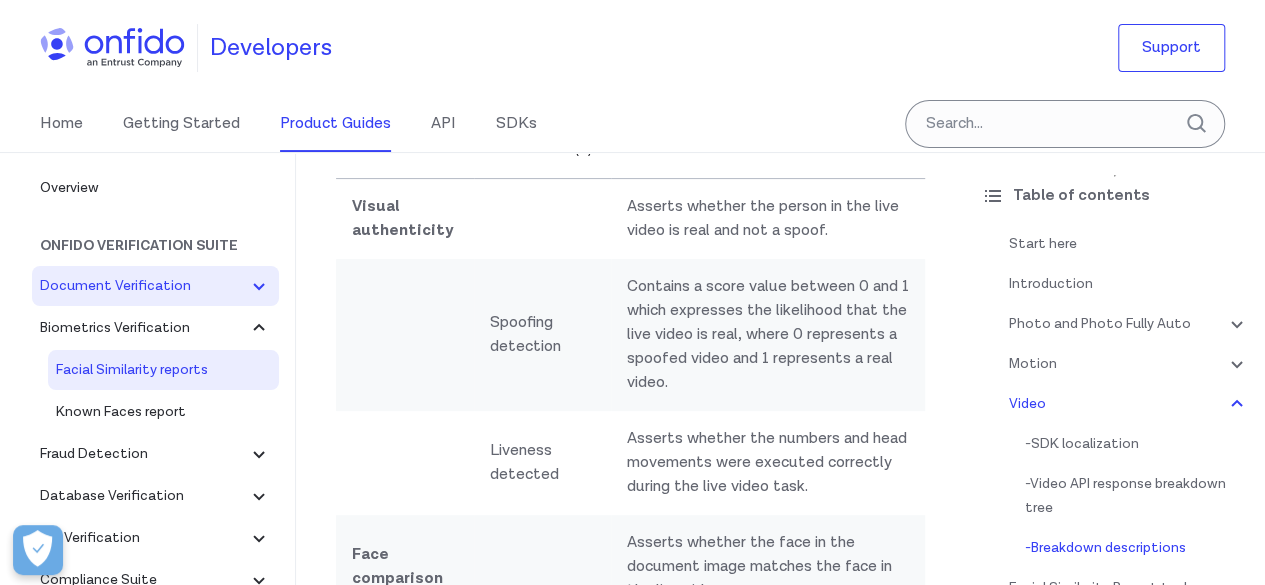 click on "Document Verification" at bounding box center [143, 286] 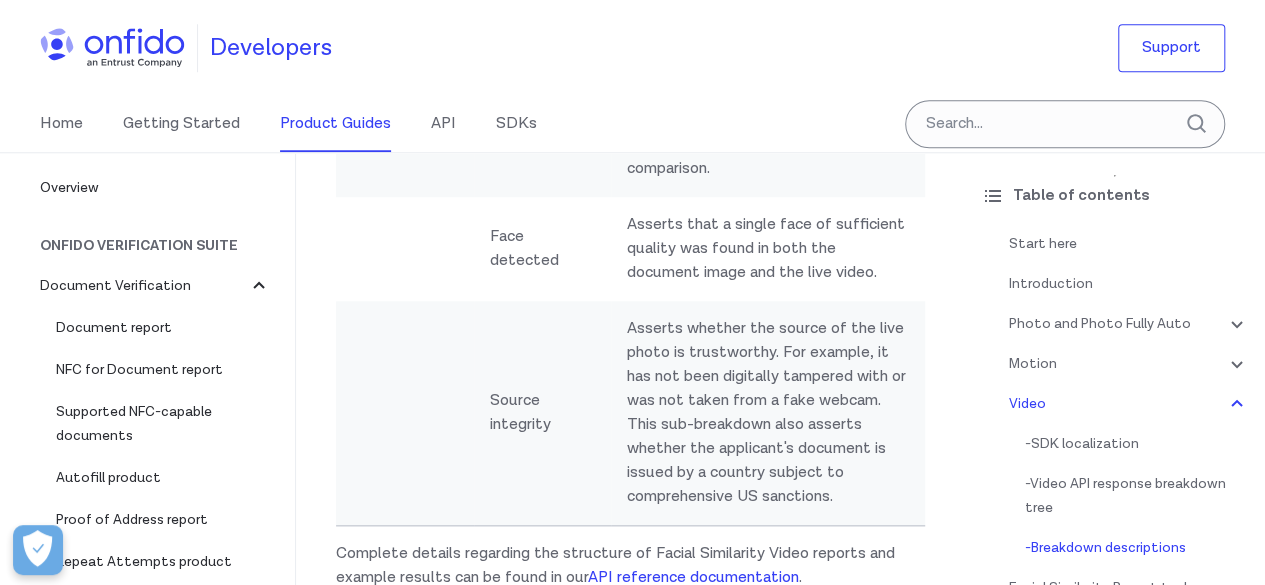 scroll, scrollTop: 8236, scrollLeft: 0, axis: vertical 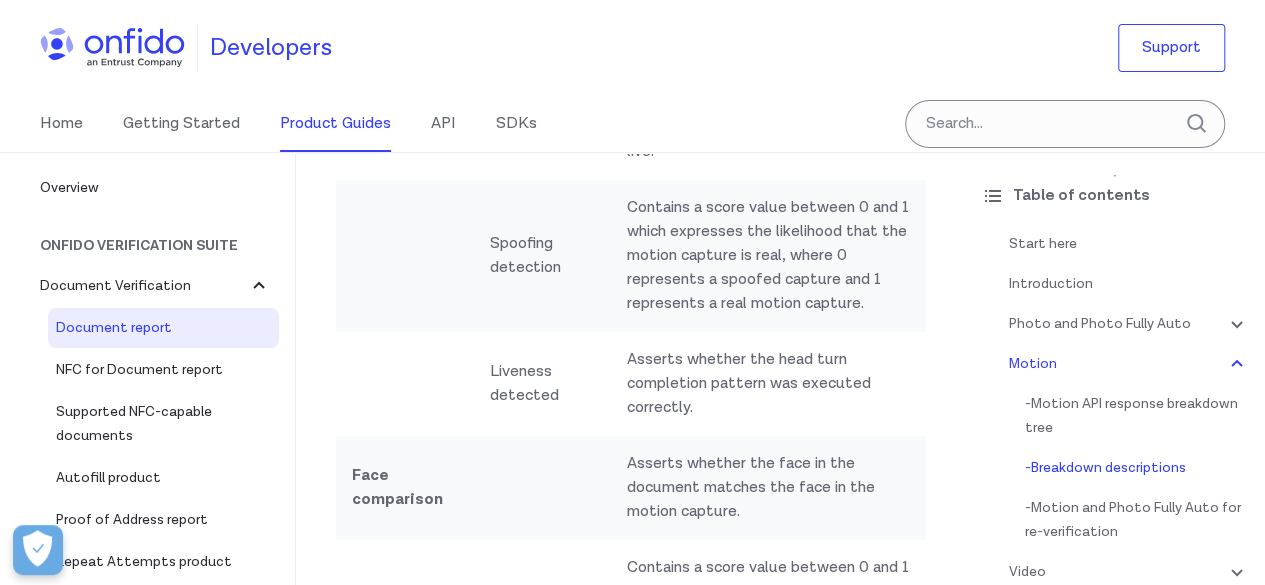 click on "Document report" at bounding box center [163, 328] 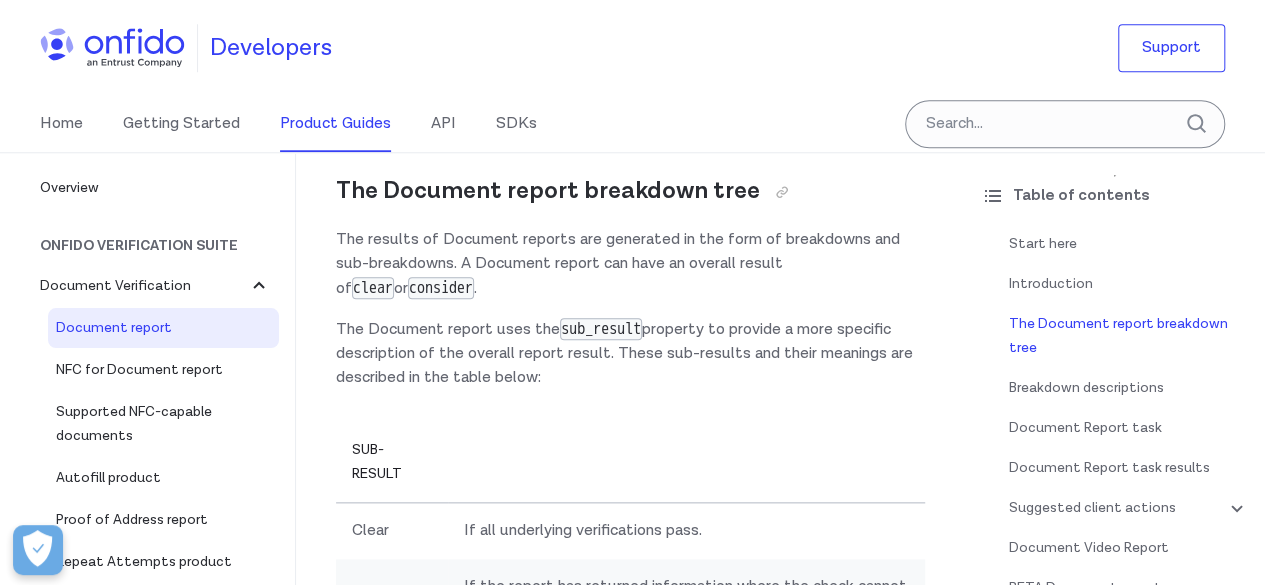 scroll, scrollTop: 800, scrollLeft: 0, axis: vertical 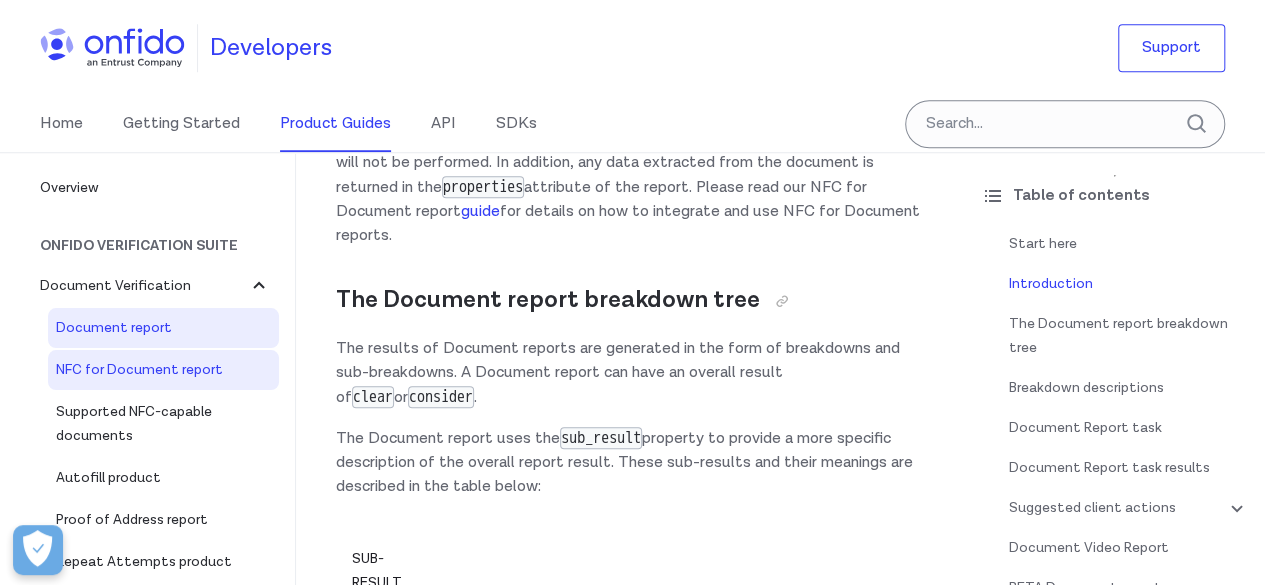 click on "NFC for Document report" at bounding box center (163, 370) 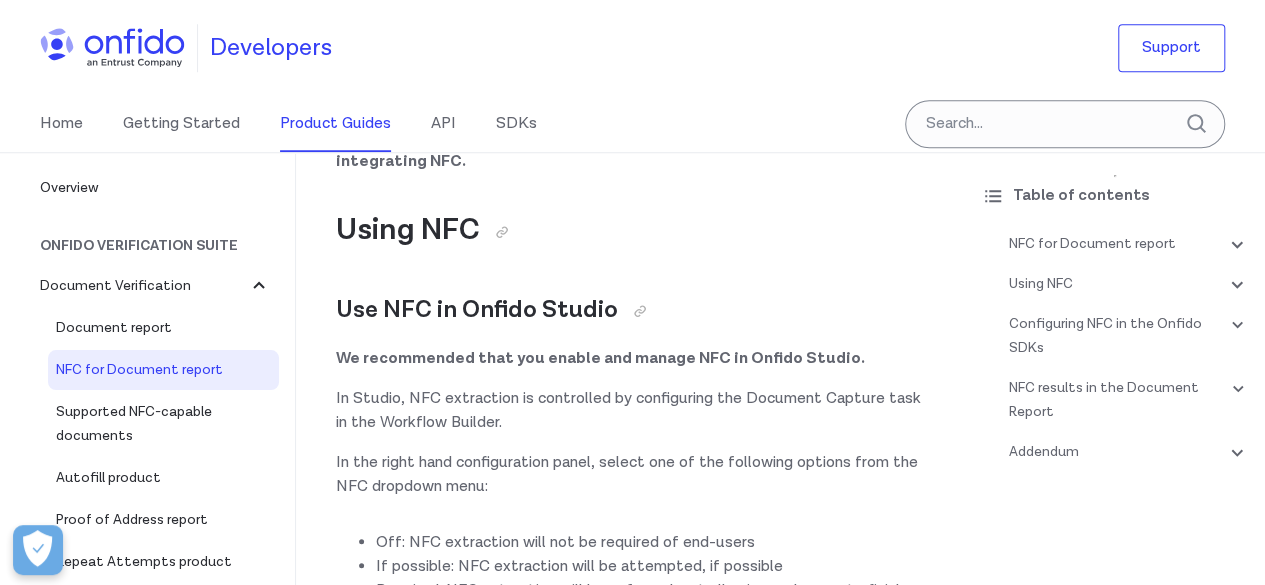 scroll, scrollTop: 0, scrollLeft: 0, axis: both 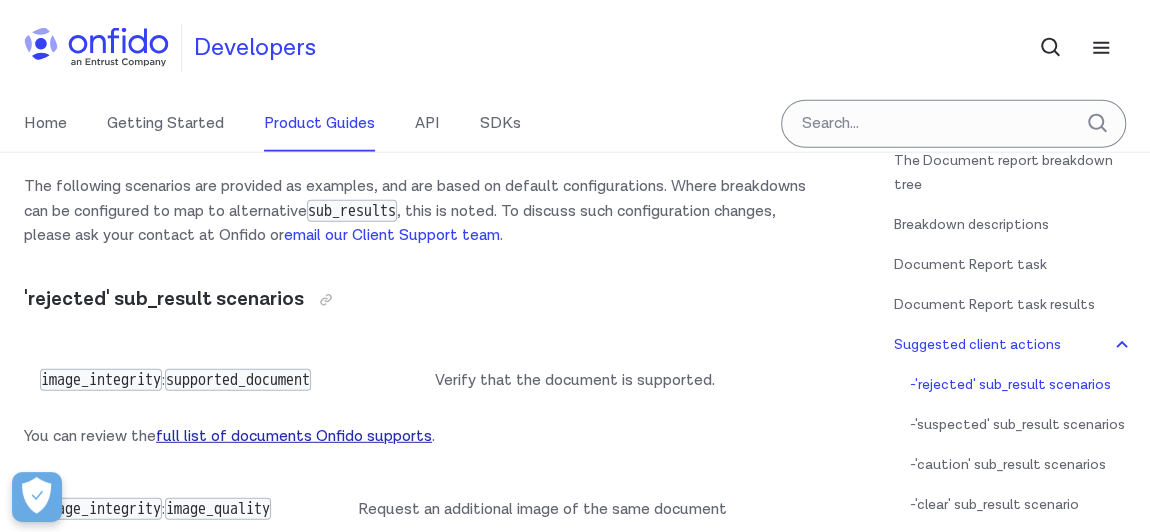 click on "full list of documents Onfido
supports" at bounding box center [294, 436] 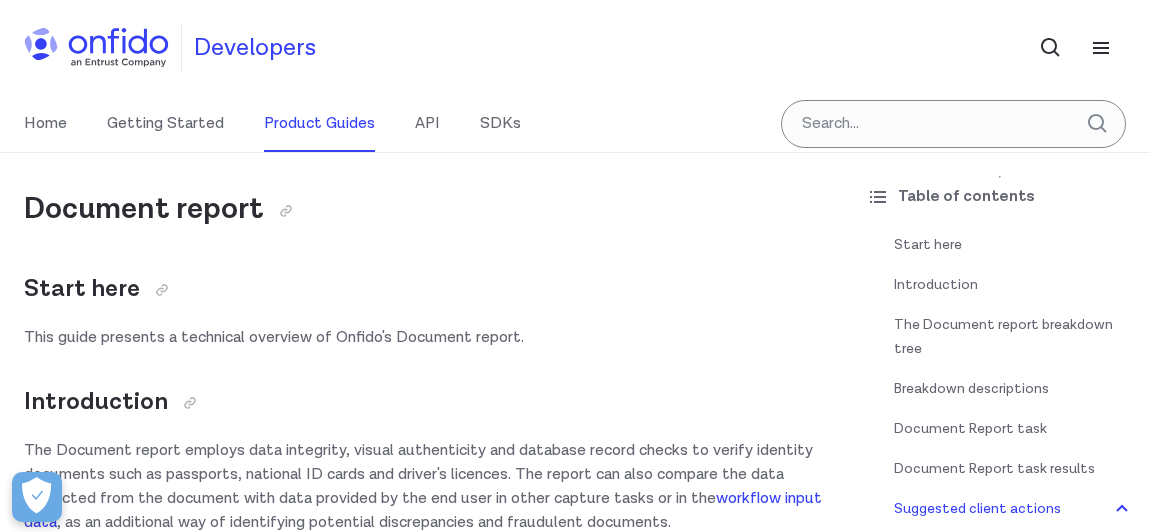scroll, scrollTop: 10379, scrollLeft: 0, axis: vertical 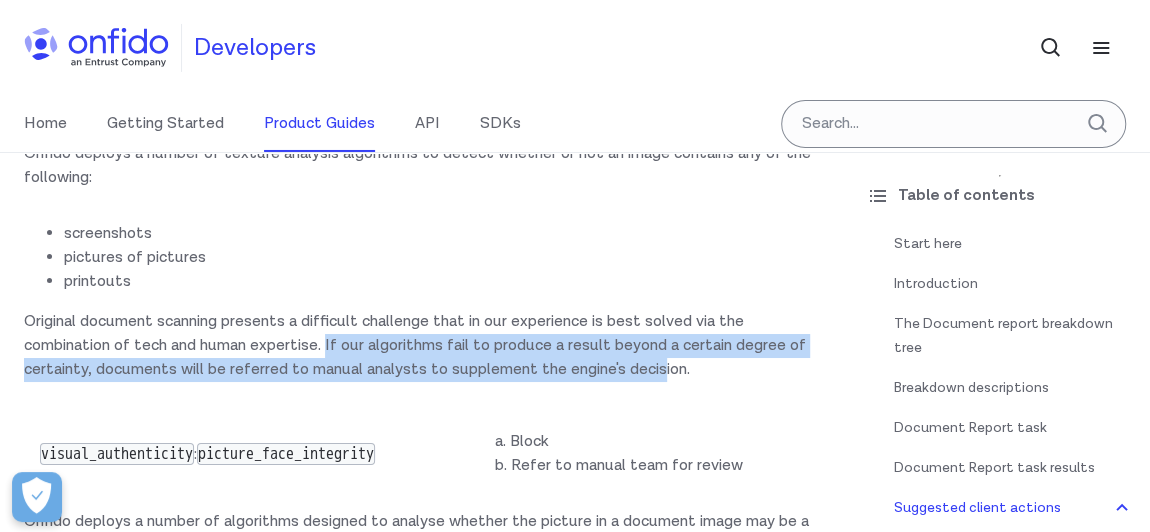 drag, startPoint x: 333, startPoint y: 251, endPoint x: 688, endPoint y: 283, distance: 356.43933 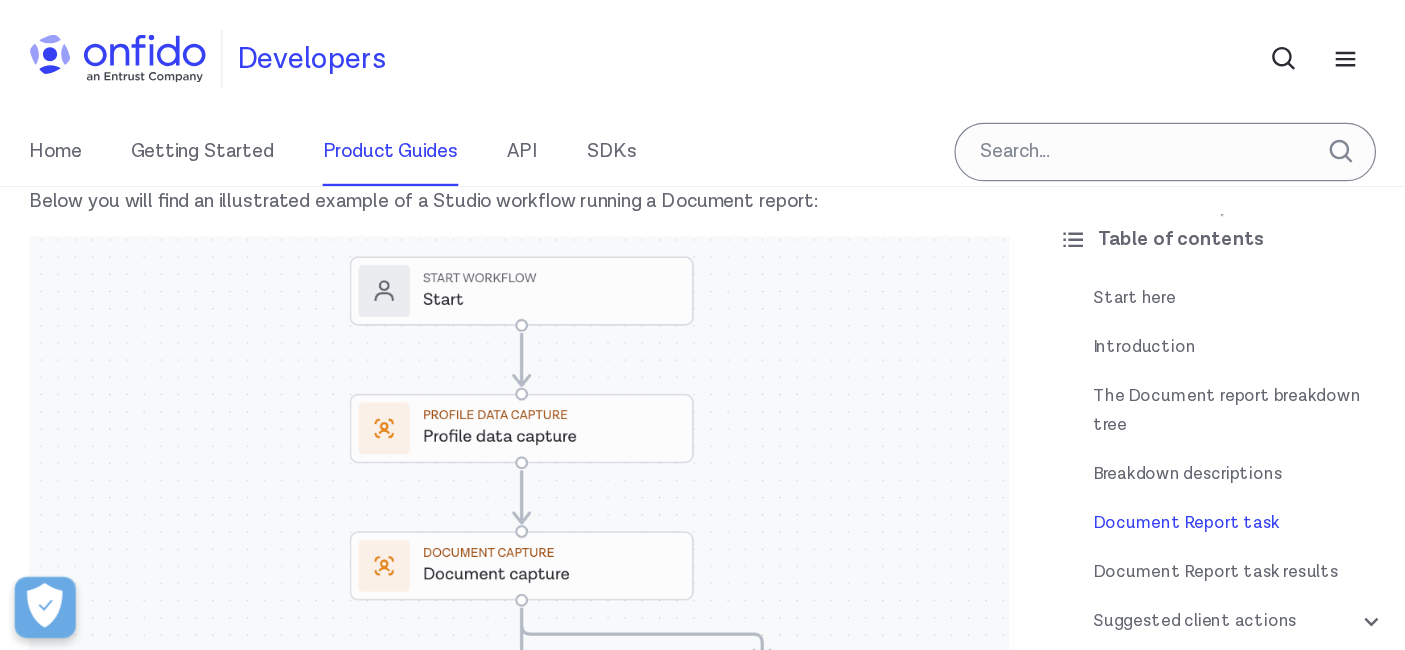 scroll, scrollTop: 8742, scrollLeft: 0, axis: vertical 